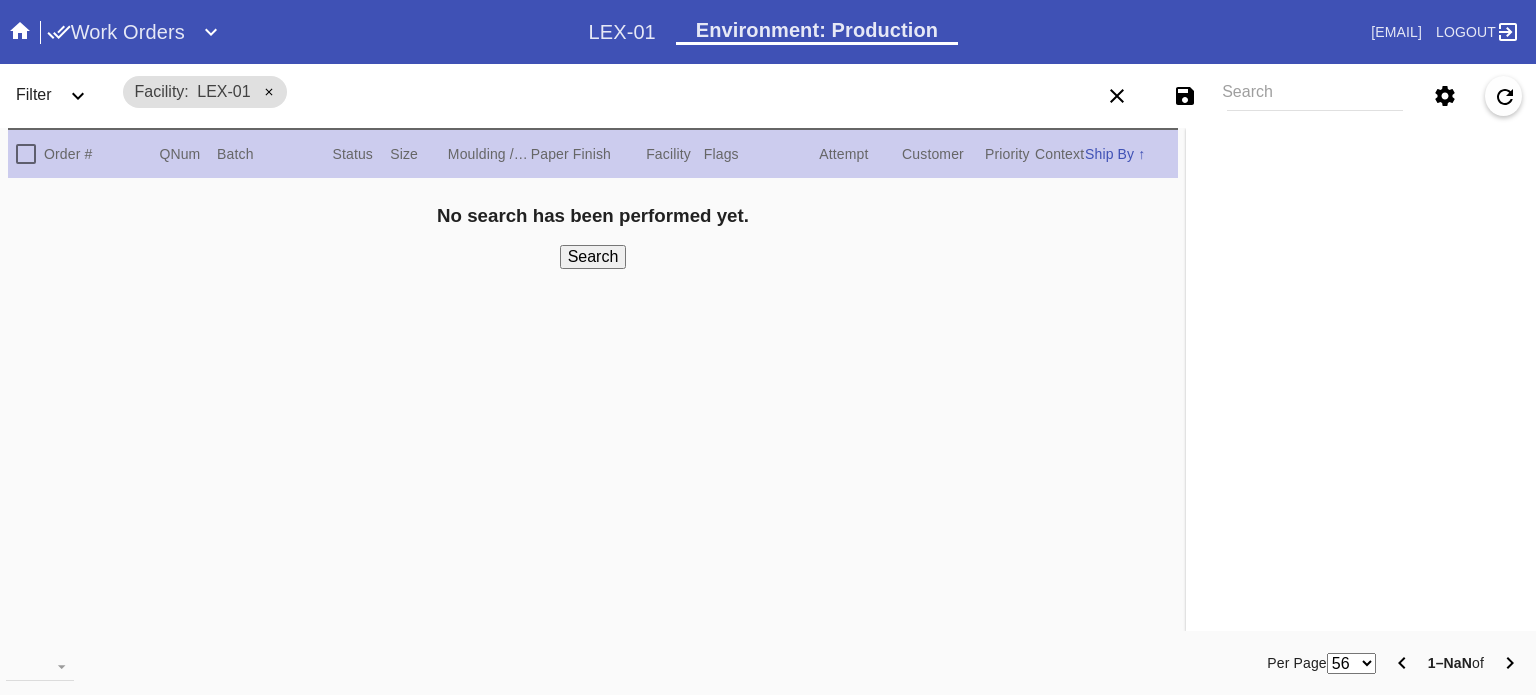 scroll, scrollTop: 0, scrollLeft: 0, axis: both 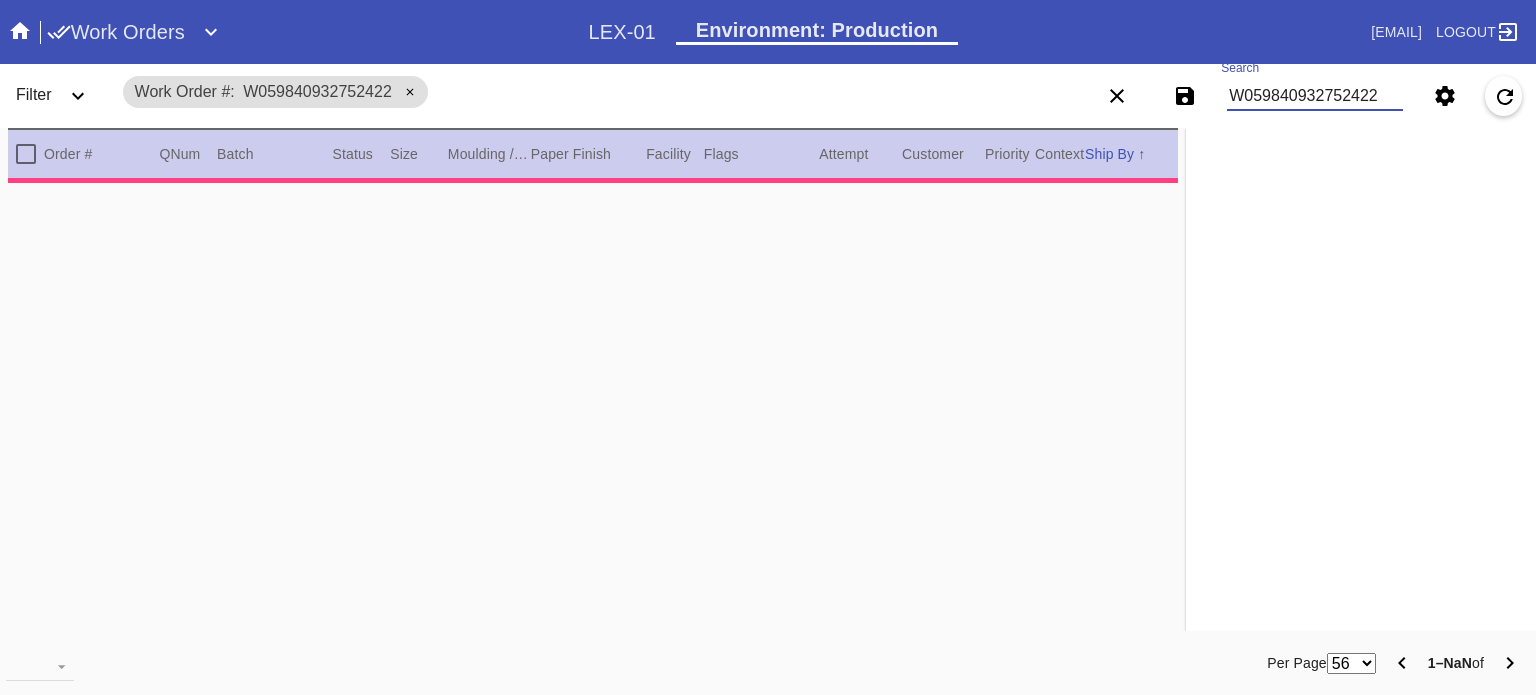 type on "0.0" 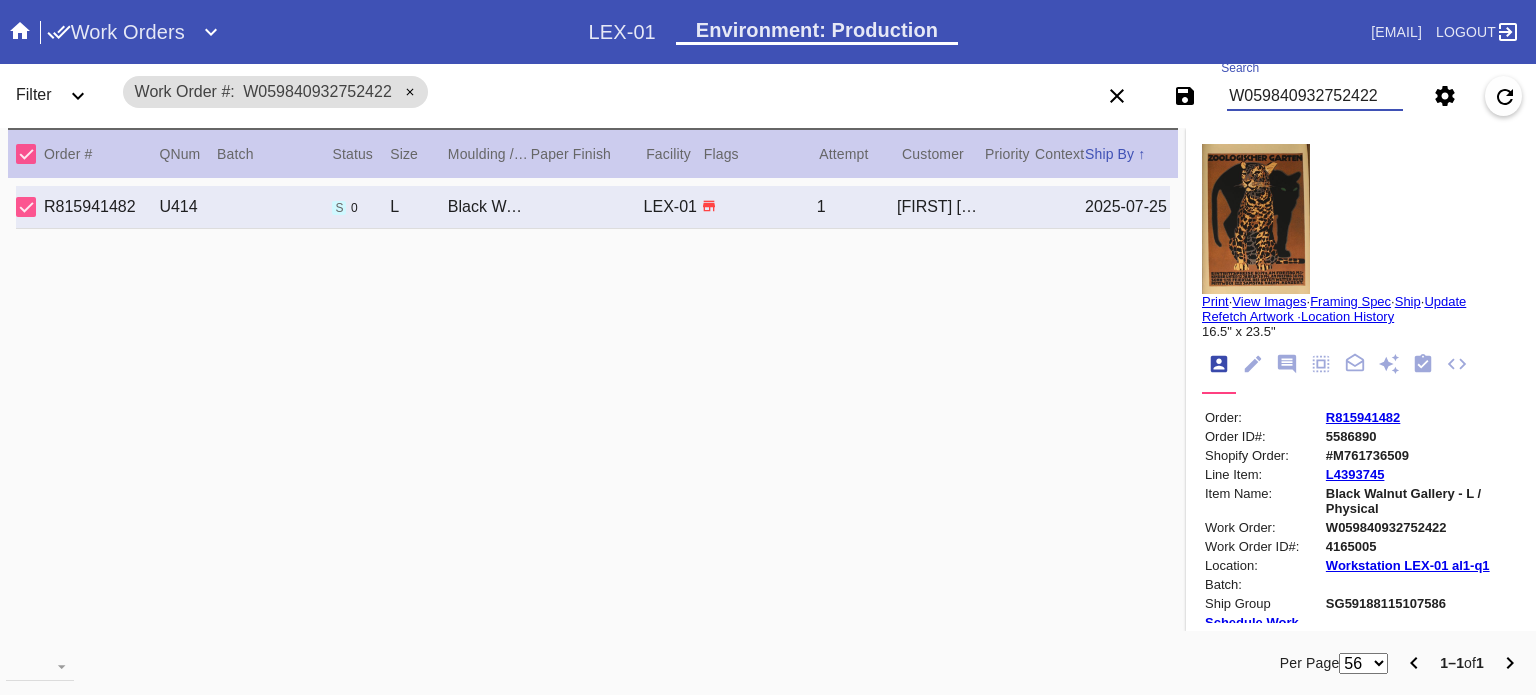click on "R815941482" at bounding box center (1363, 417) 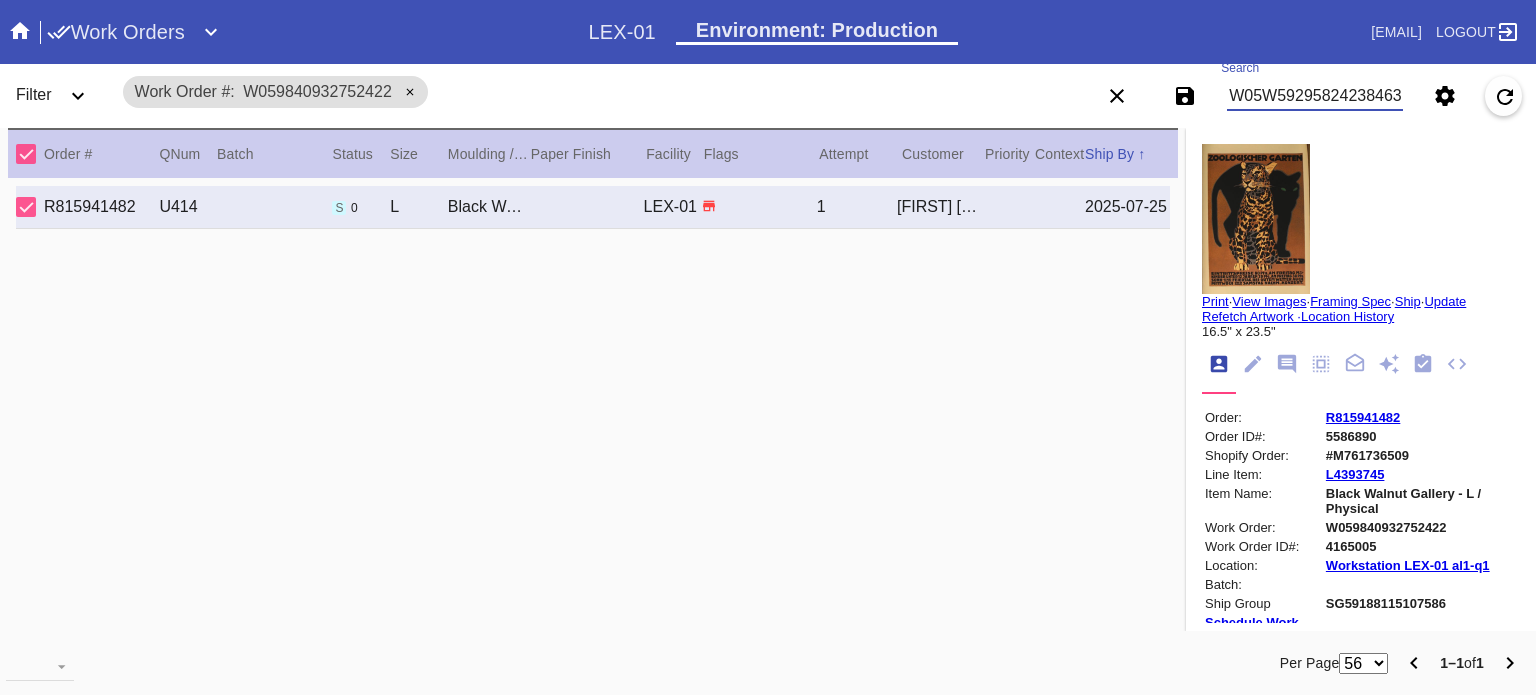 scroll, scrollTop: 0, scrollLeft: 10, axis: horizontal 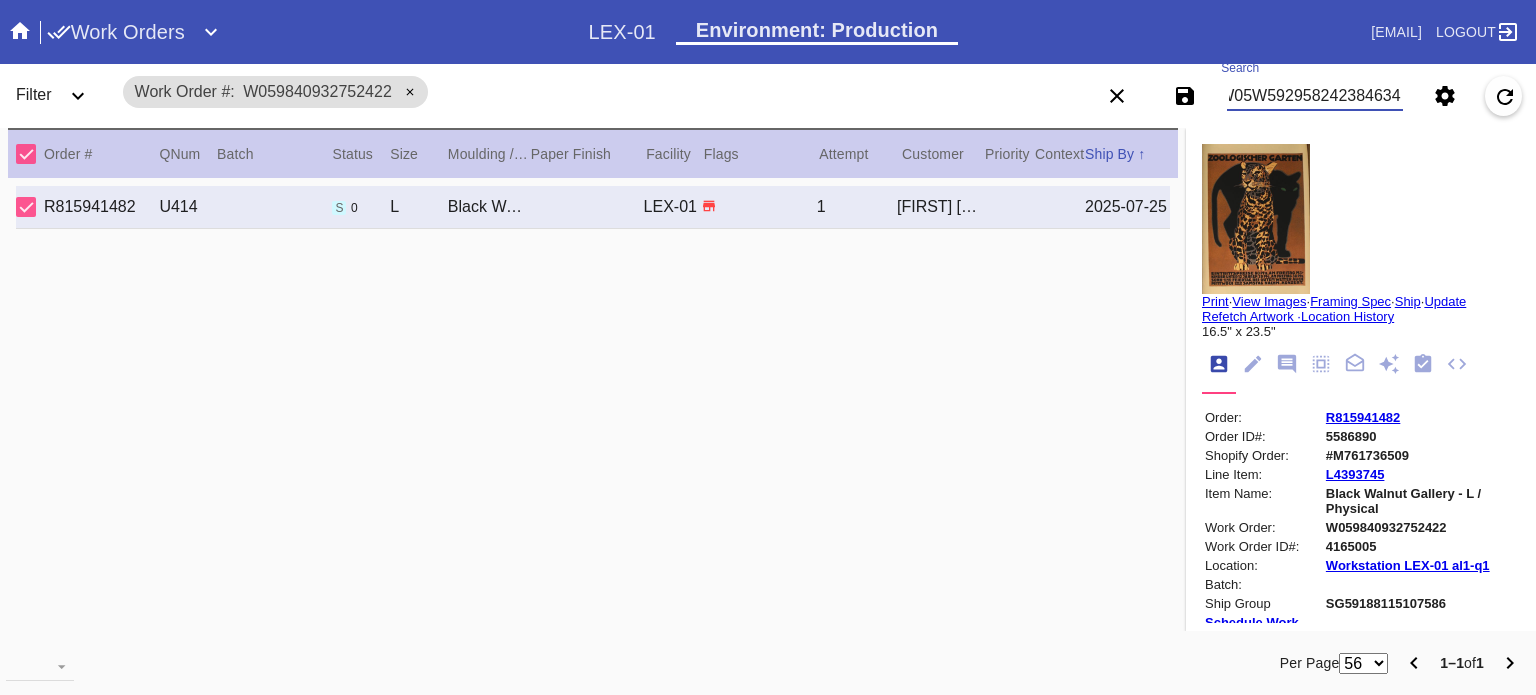 click on "W05W5929582423846349840932752422" at bounding box center (1315, 96) 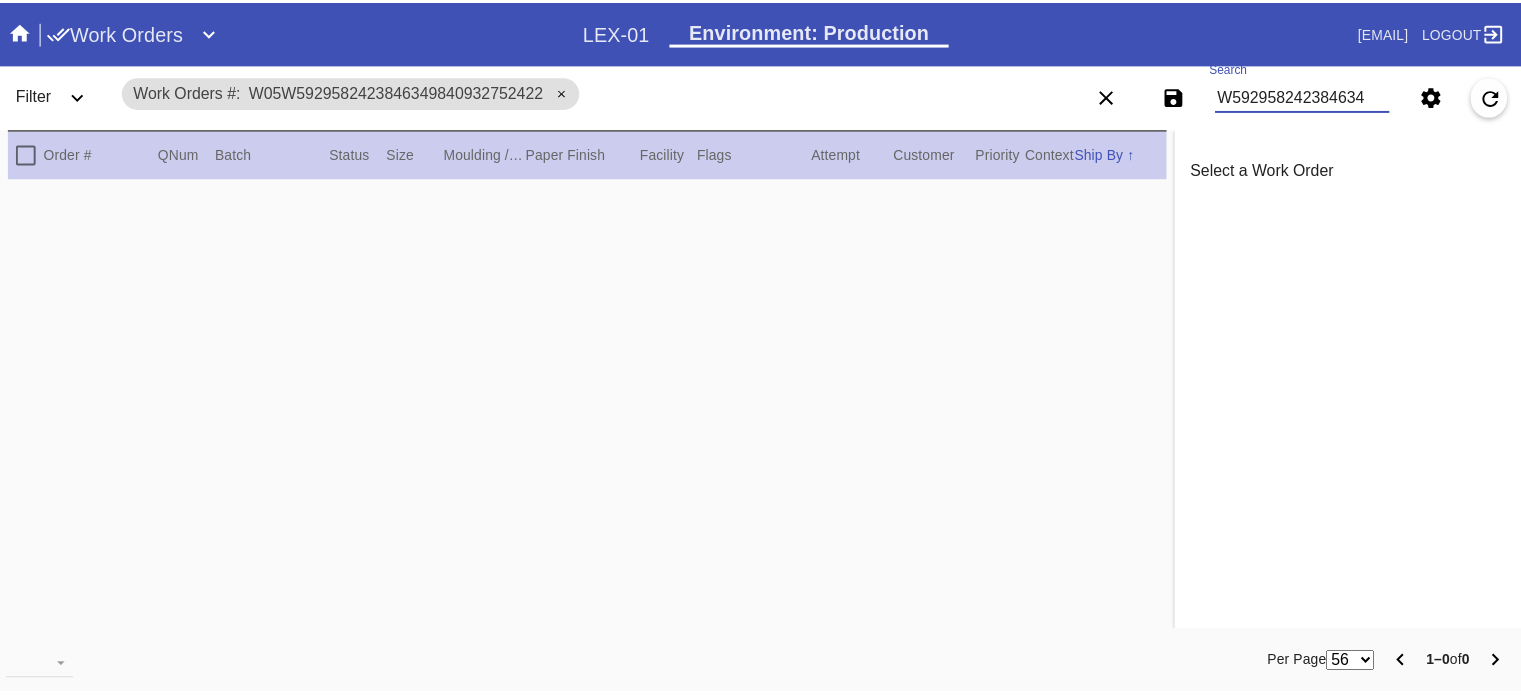 scroll, scrollTop: 0, scrollLeft: 0, axis: both 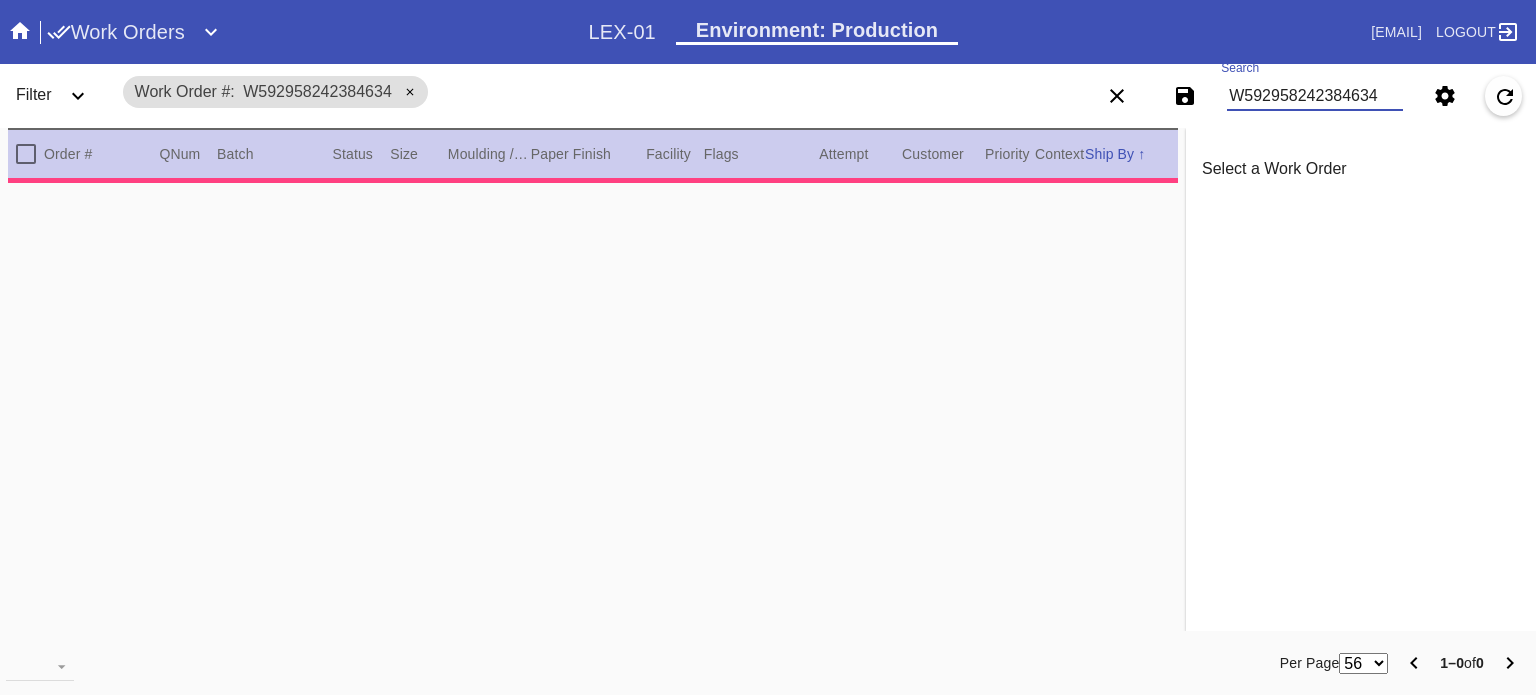 type on "2.0" 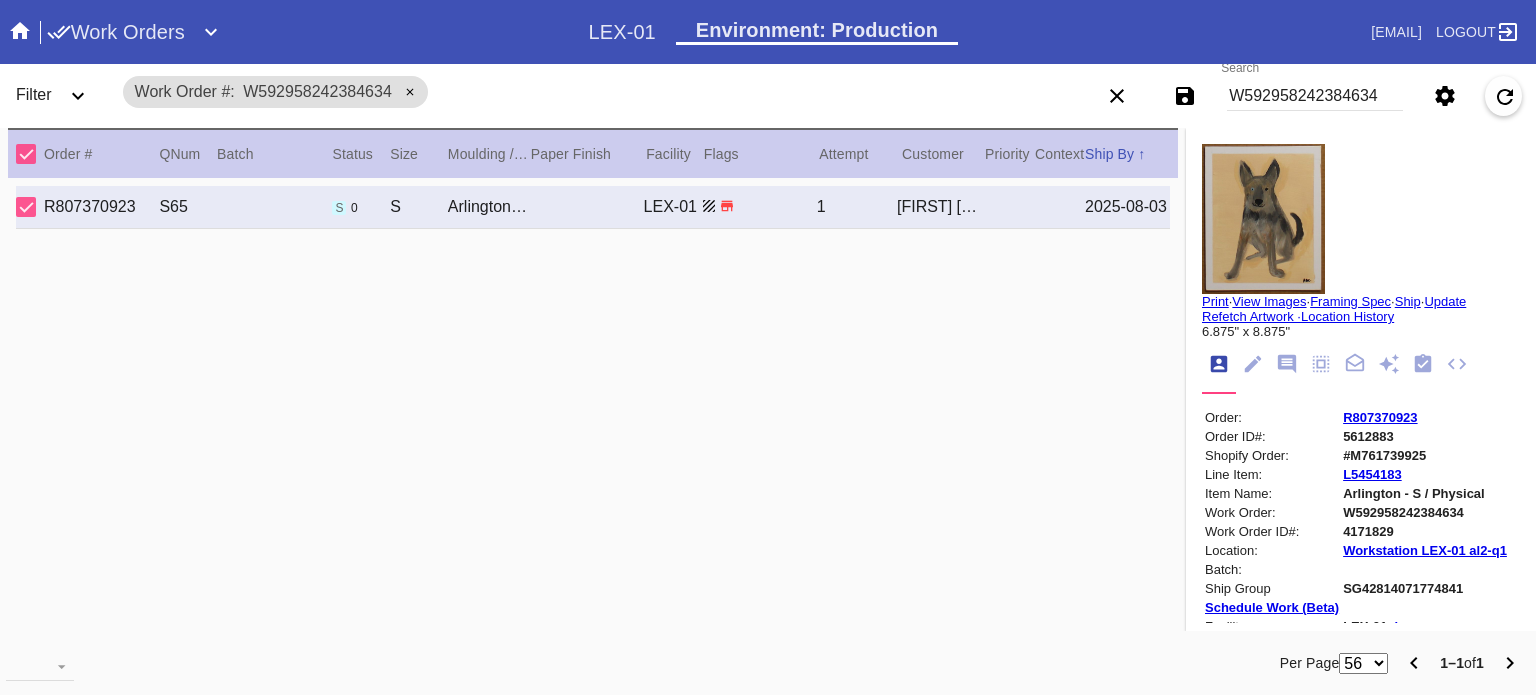 click on "Work Orders" at bounding box center (318, 32) 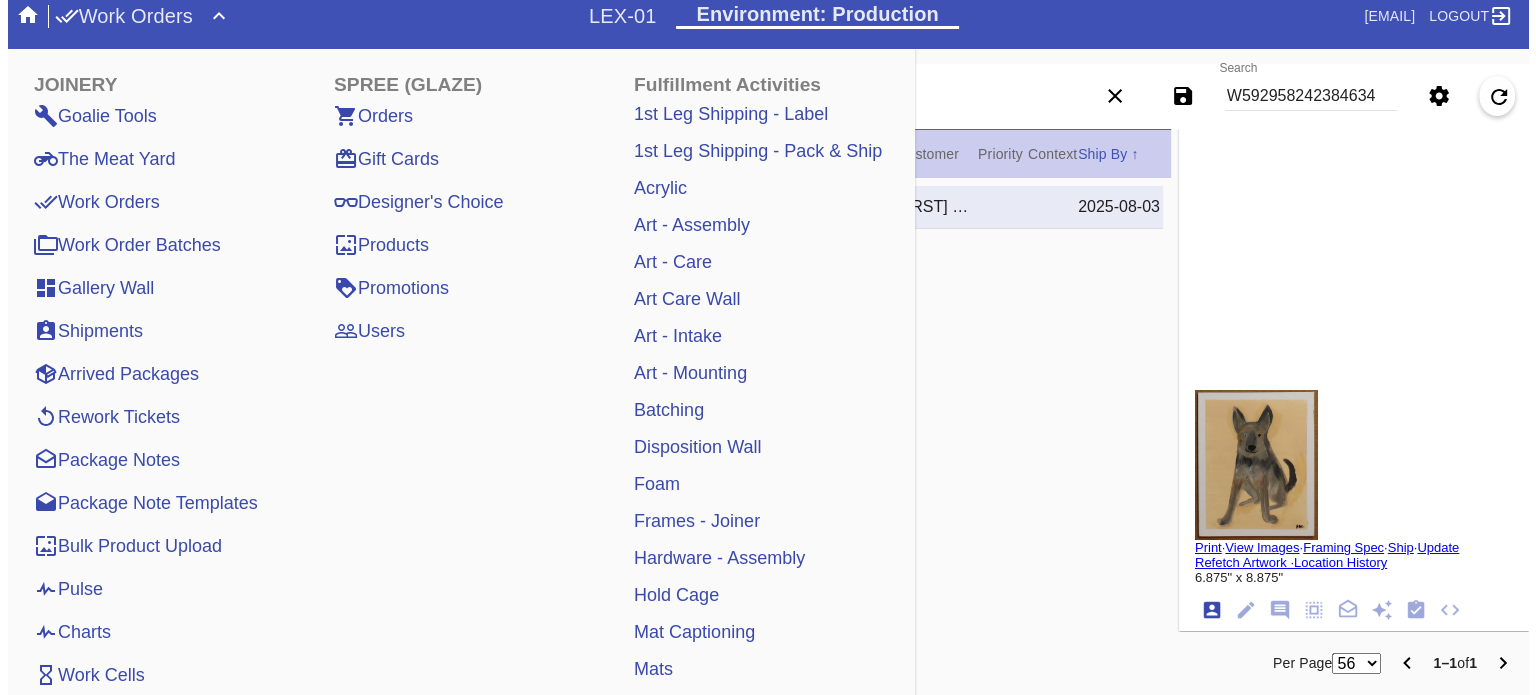 scroll, scrollTop: 0, scrollLeft: 0, axis: both 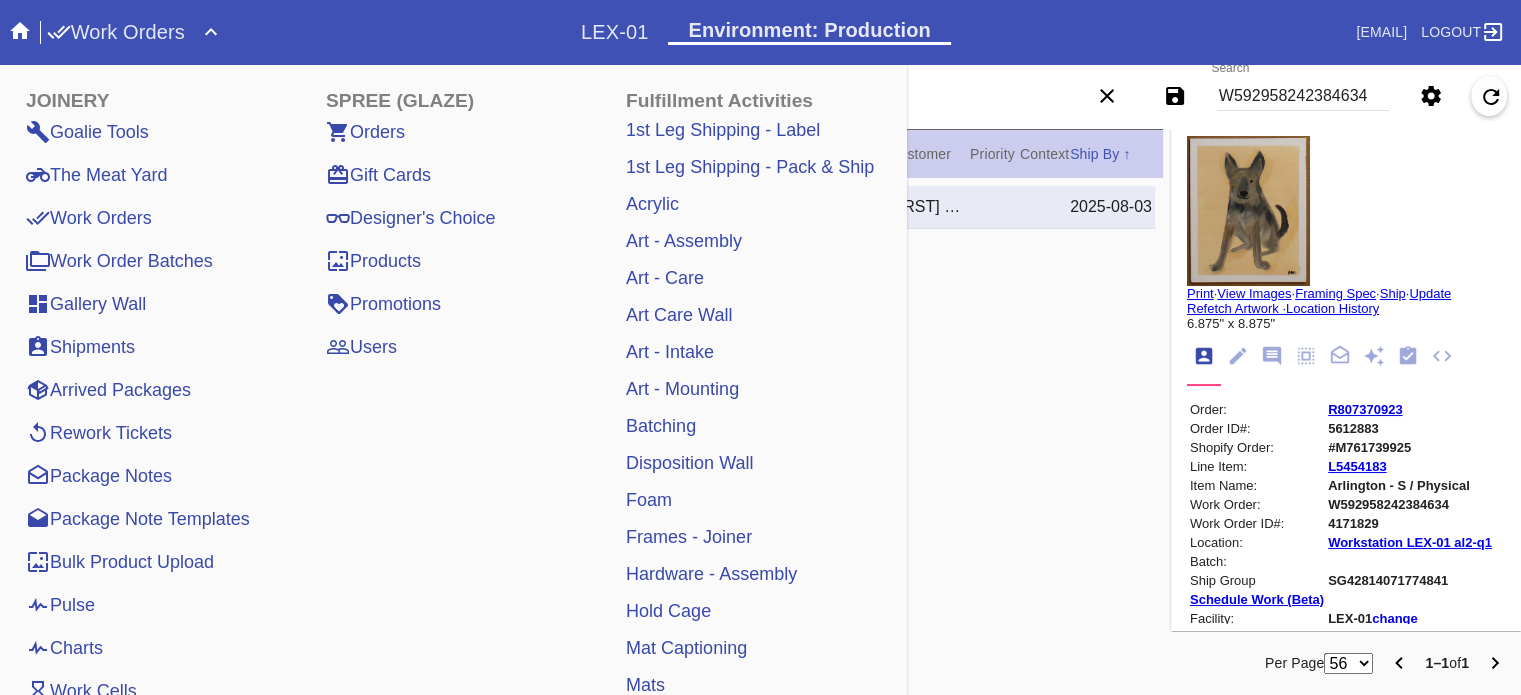 click on "Work Orders" at bounding box center (116, 32) 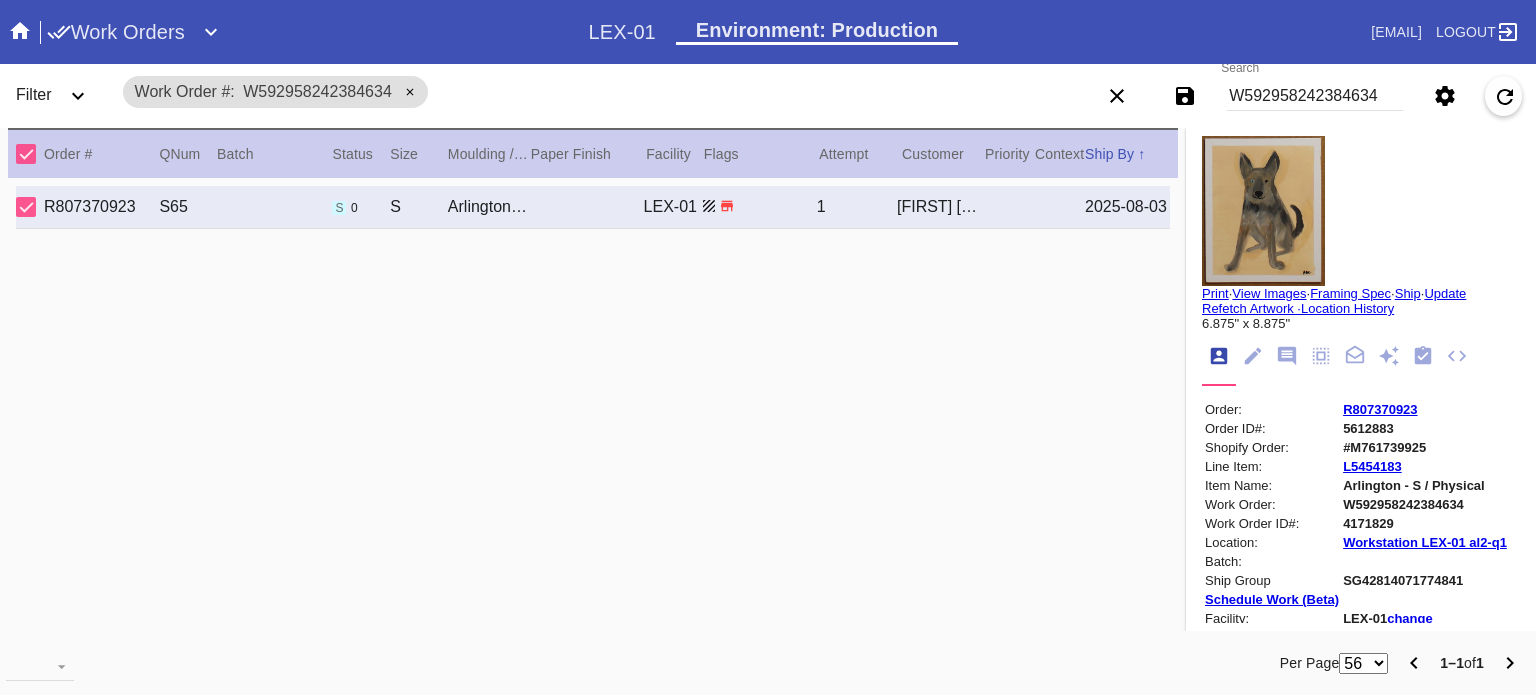 click on "W592958242384634" at bounding box center (1315, 96) 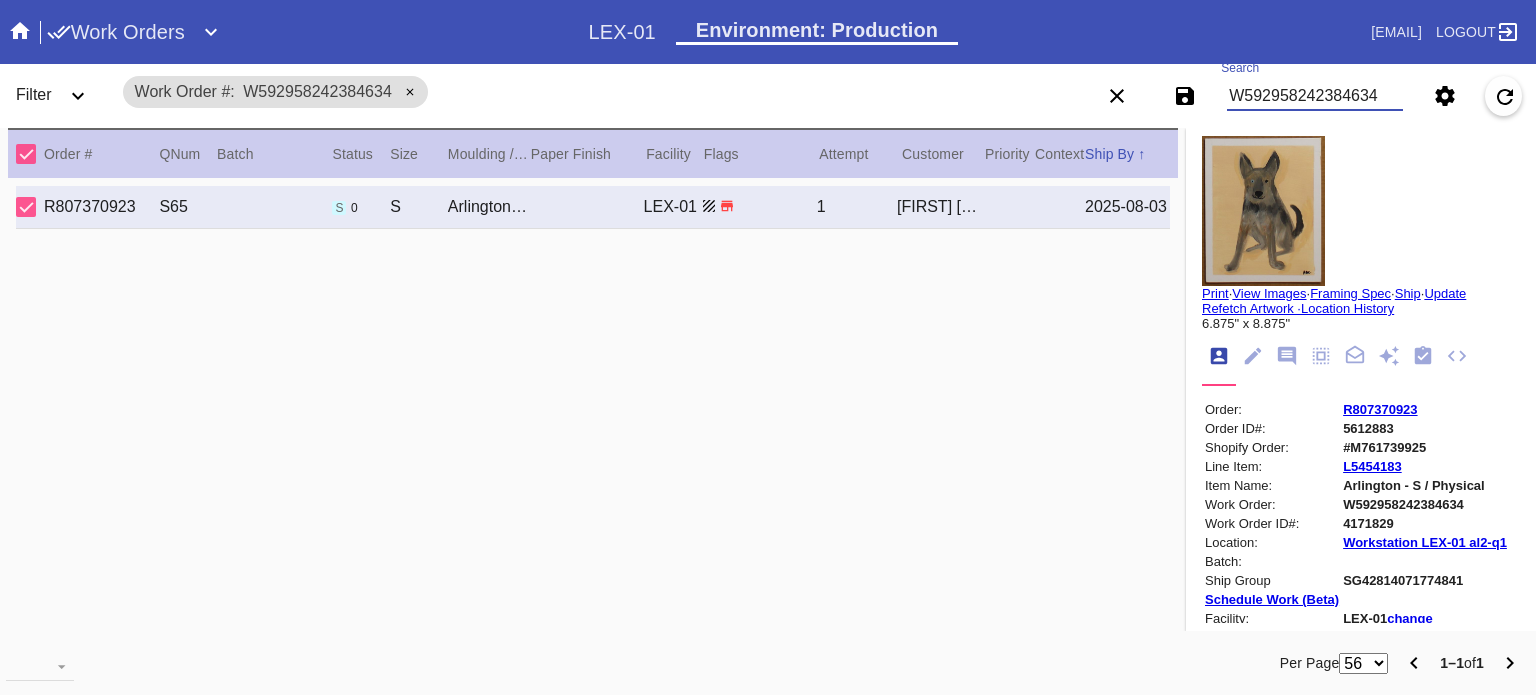 click on "W592958242384634" at bounding box center [1315, 96] 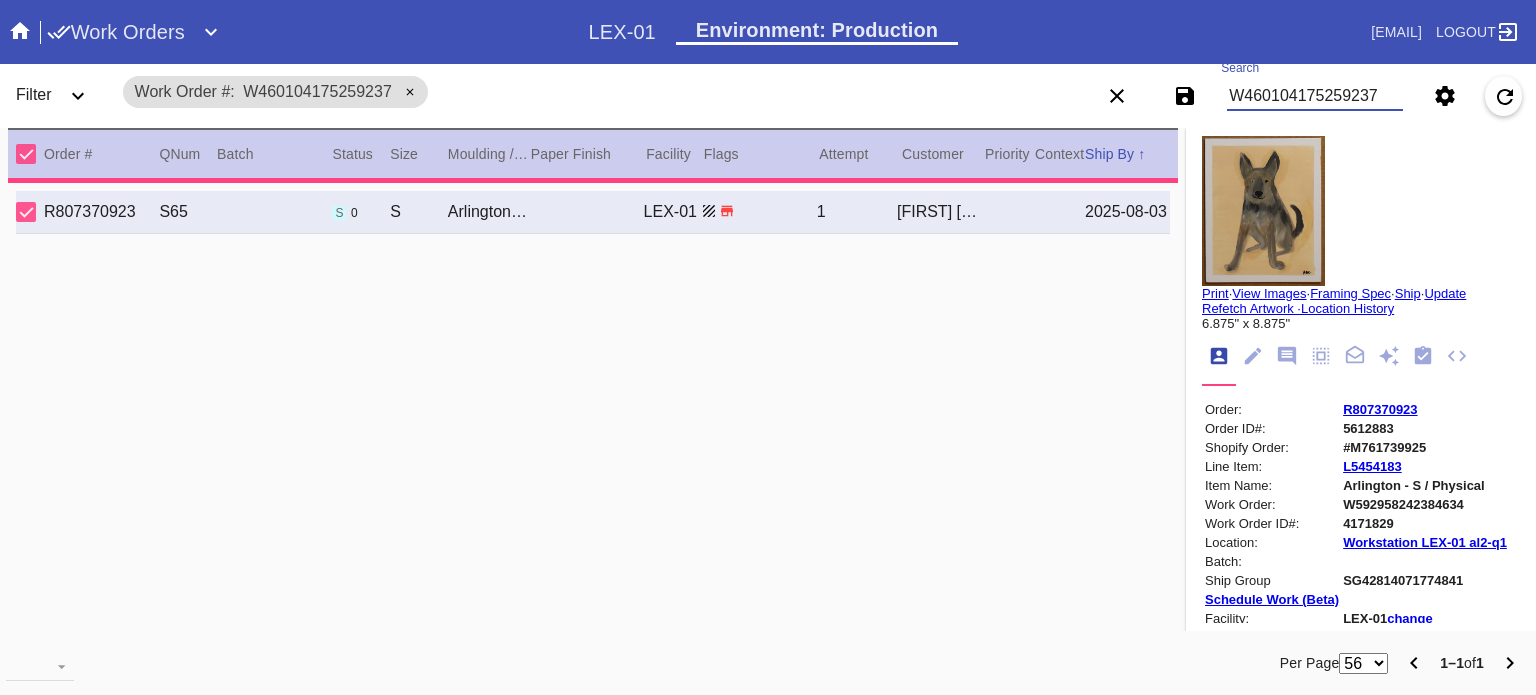 type on "1.5" 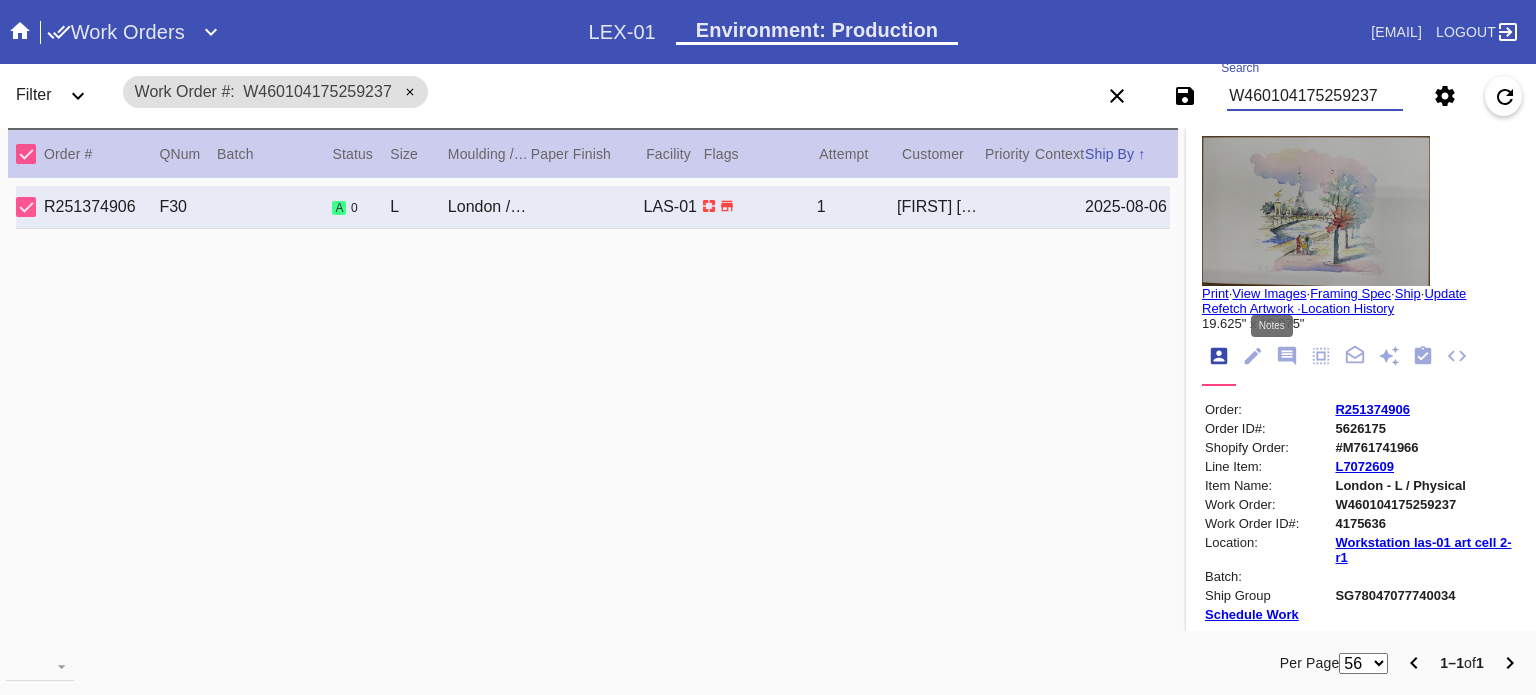 type on "W460104175259237" 